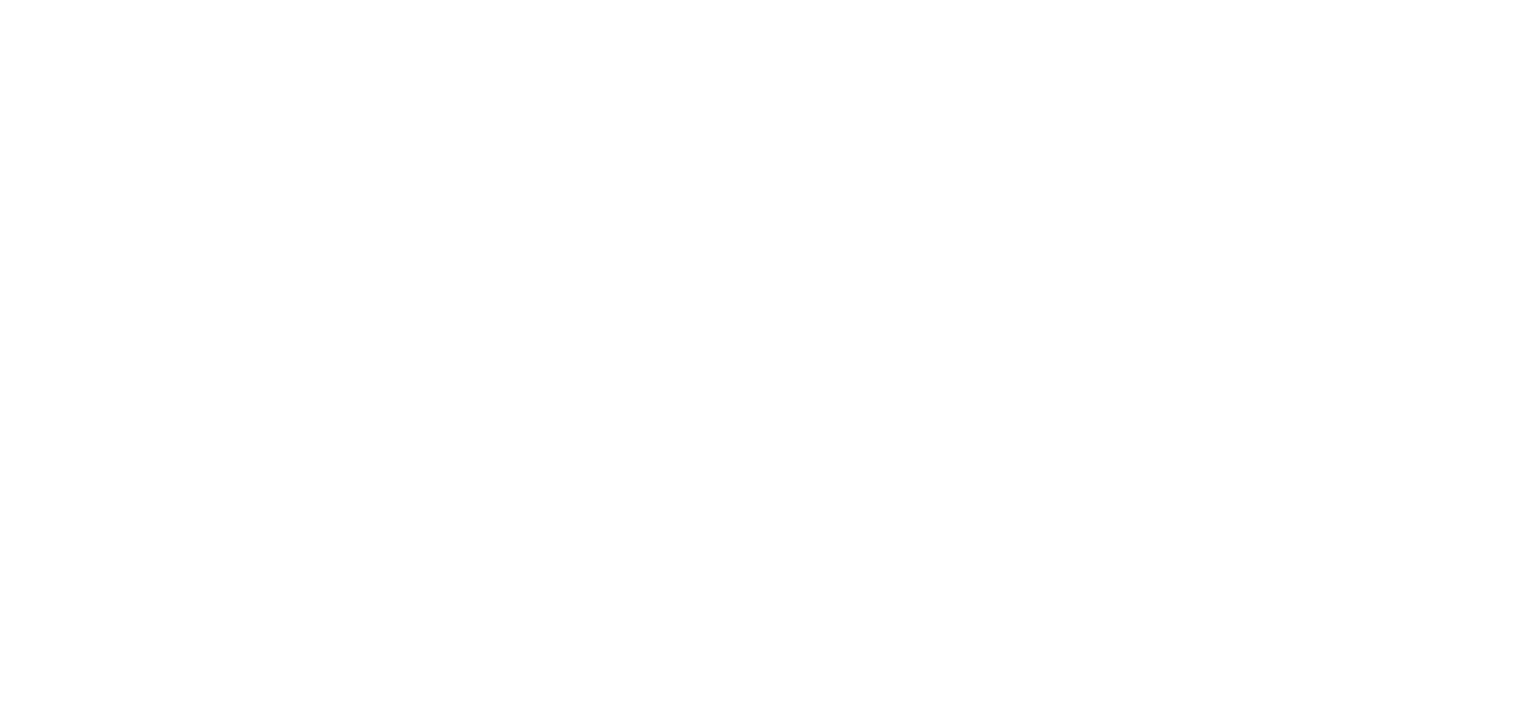 scroll, scrollTop: 0, scrollLeft: 0, axis: both 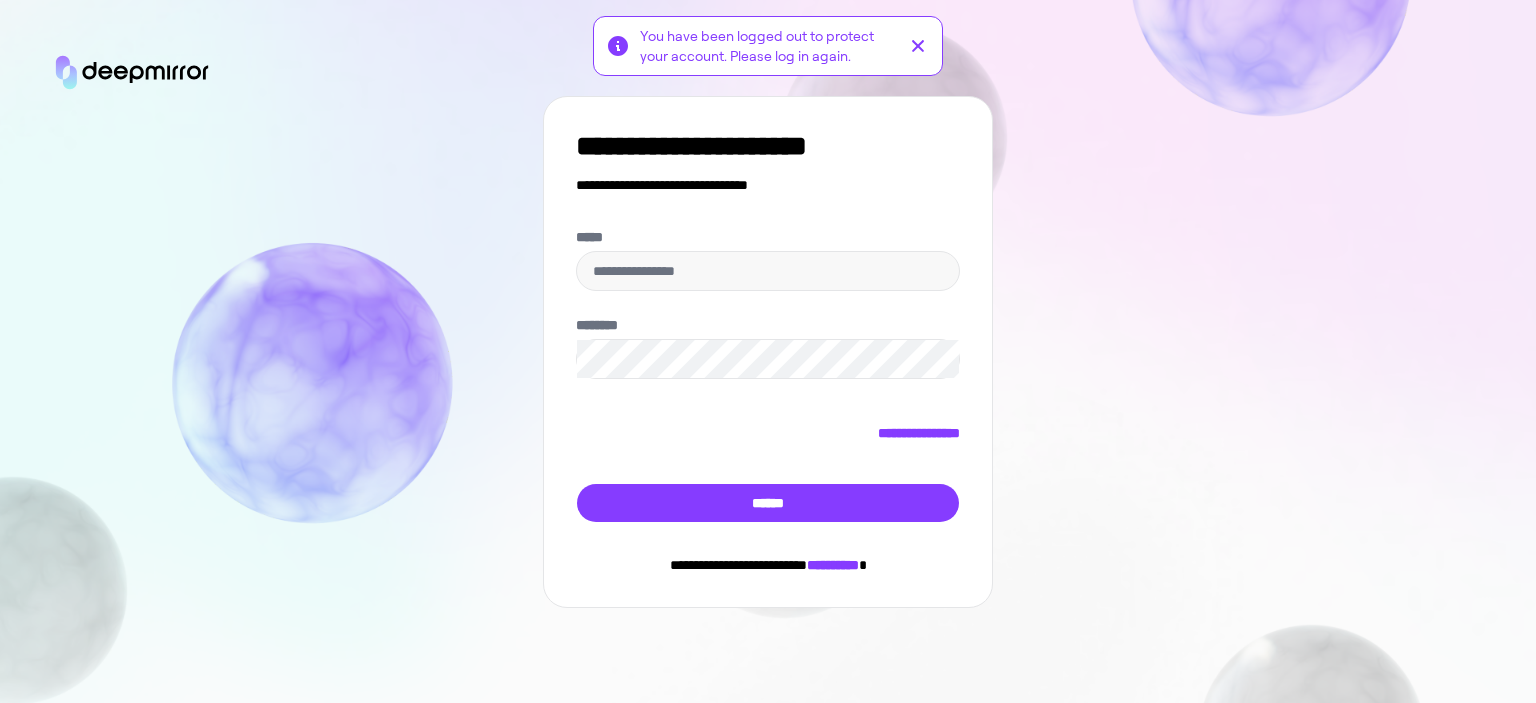 type on "**********" 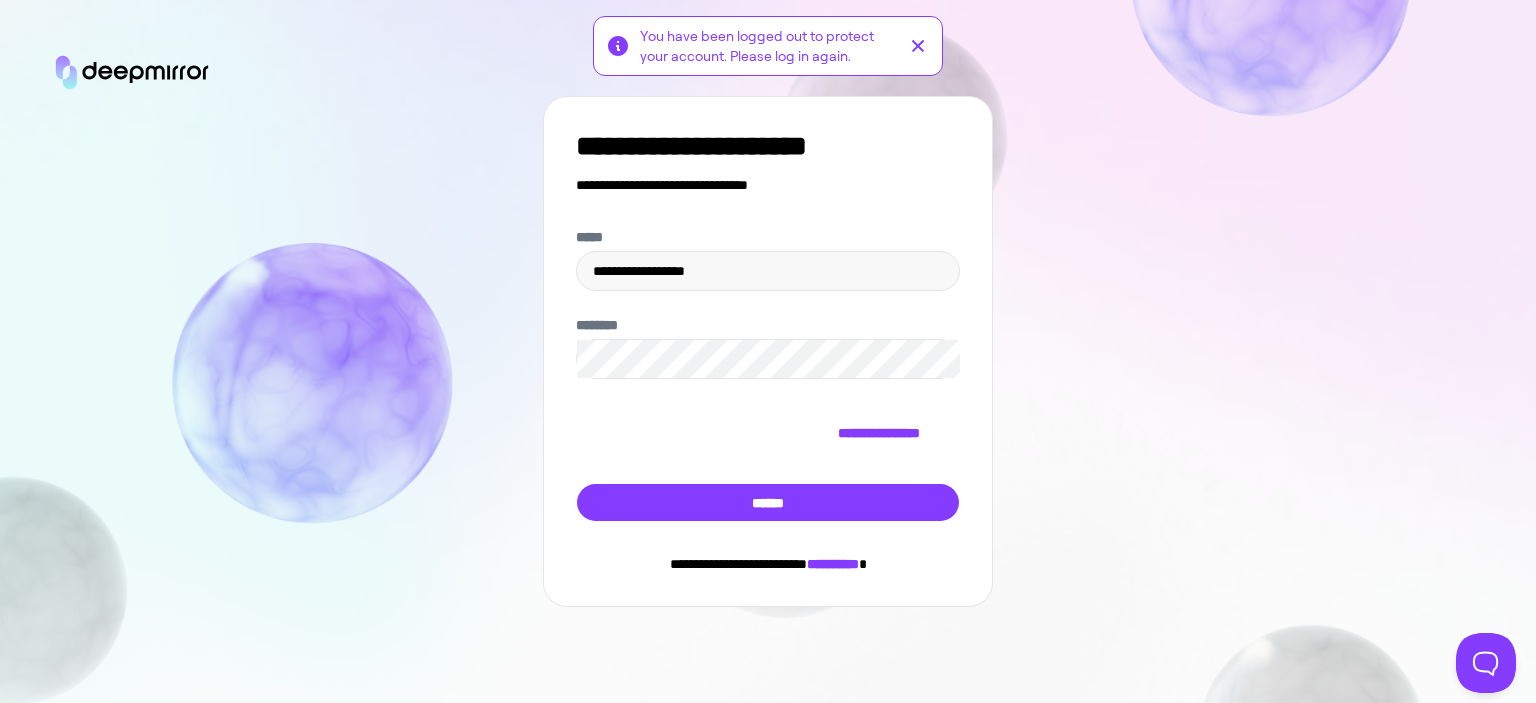 scroll, scrollTop: 0, scrollLeft: 0, axis: both 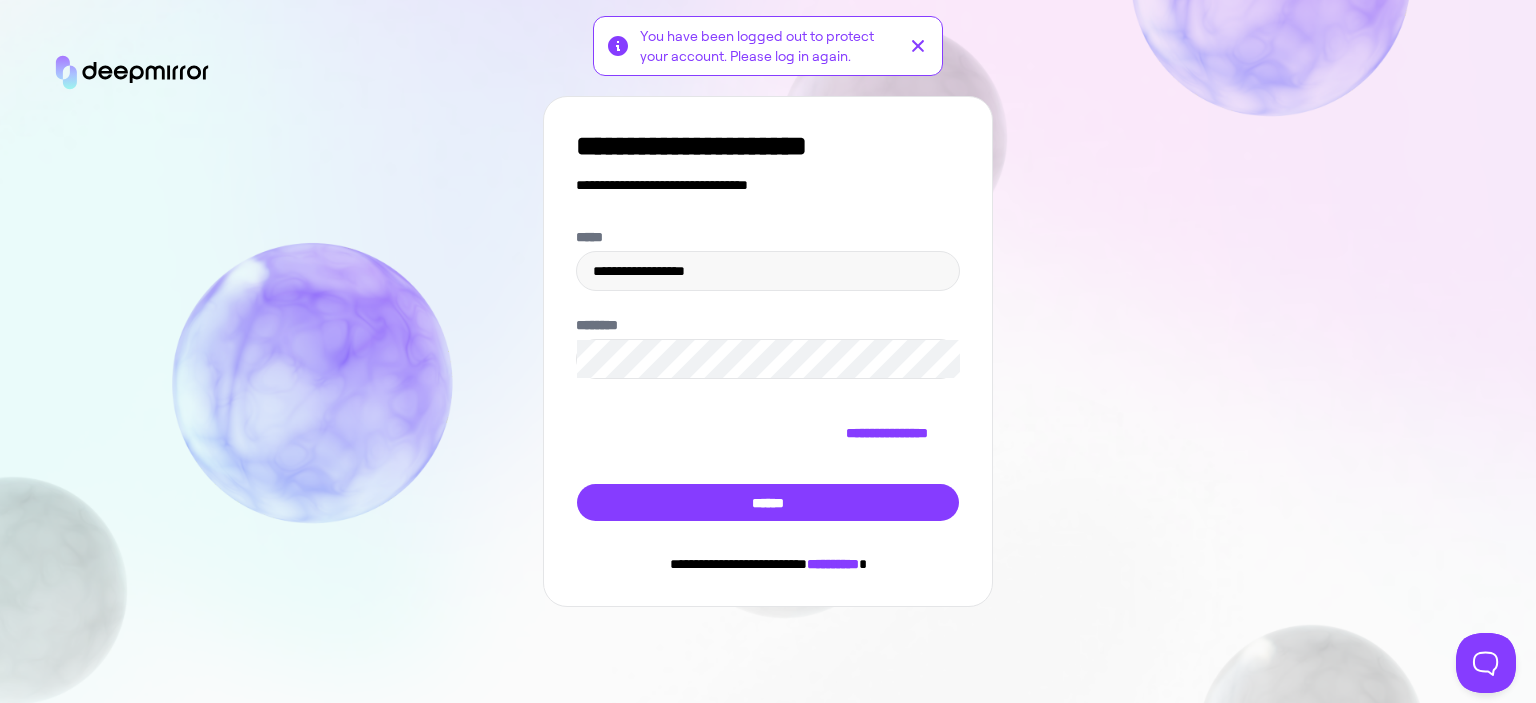 click on "[FIRST] [LAST] [CITY] [STATE] [POSTAL_CODE] [COUNTRY] [ADDRESS] [PHONE]" at bounding box center (768, 351) 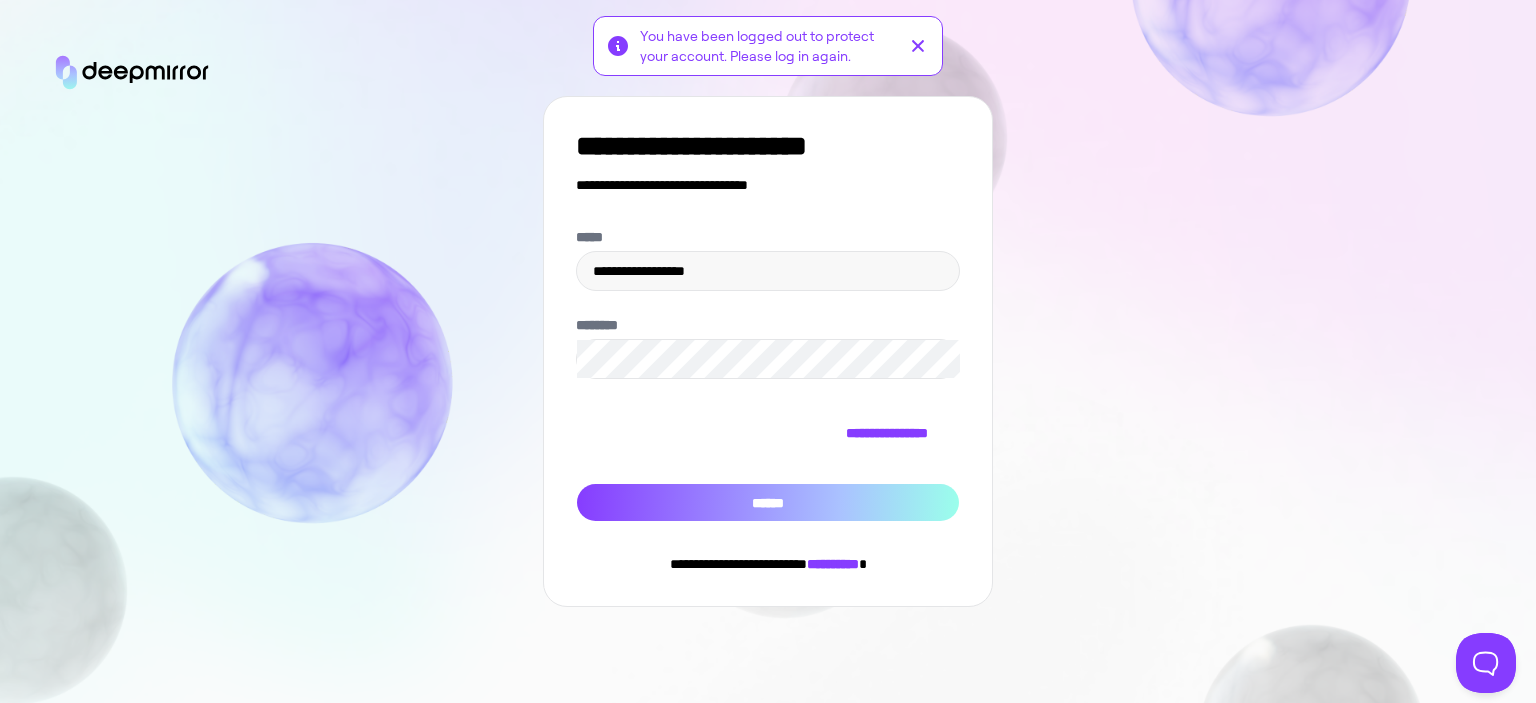 click on "******" at bounding box center [768, 503] 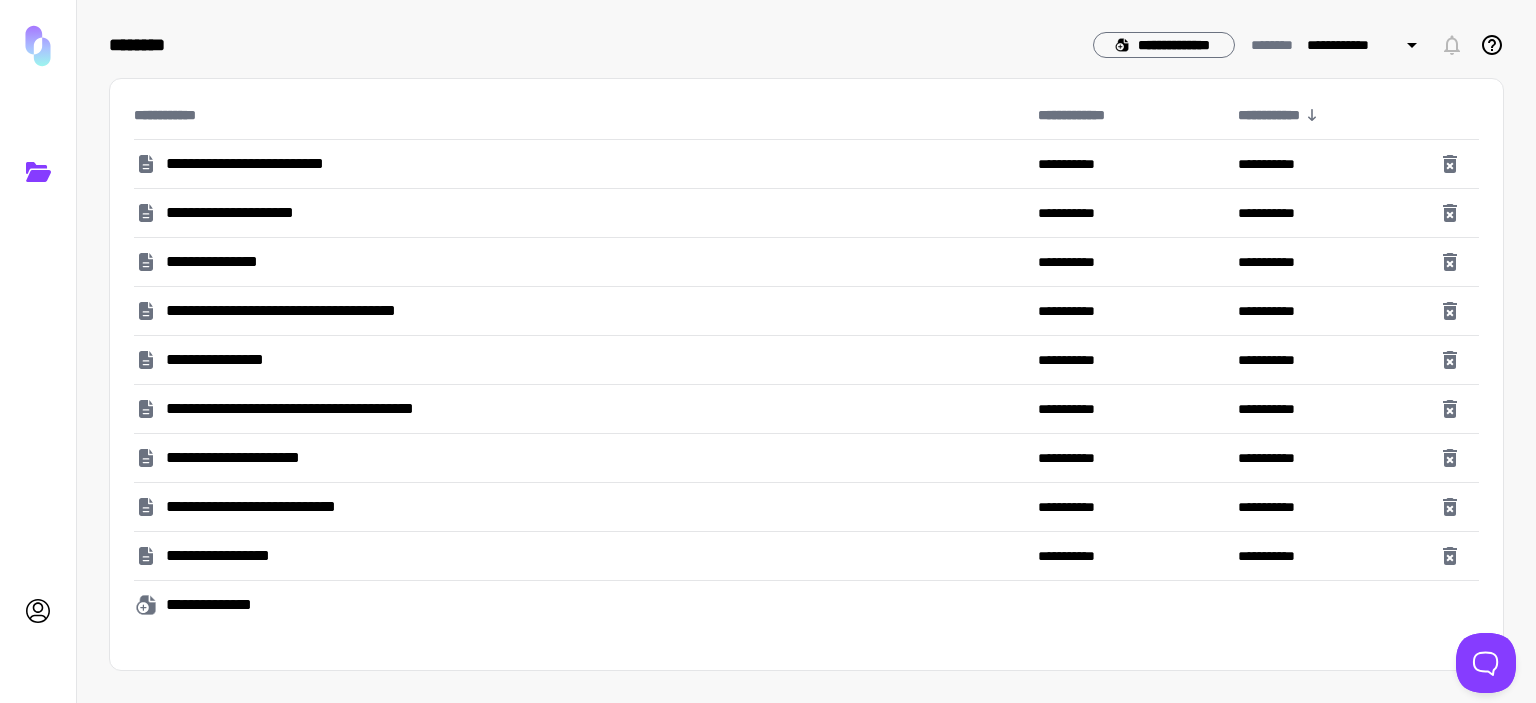 click on "**********" at bounding box center (578, 262) 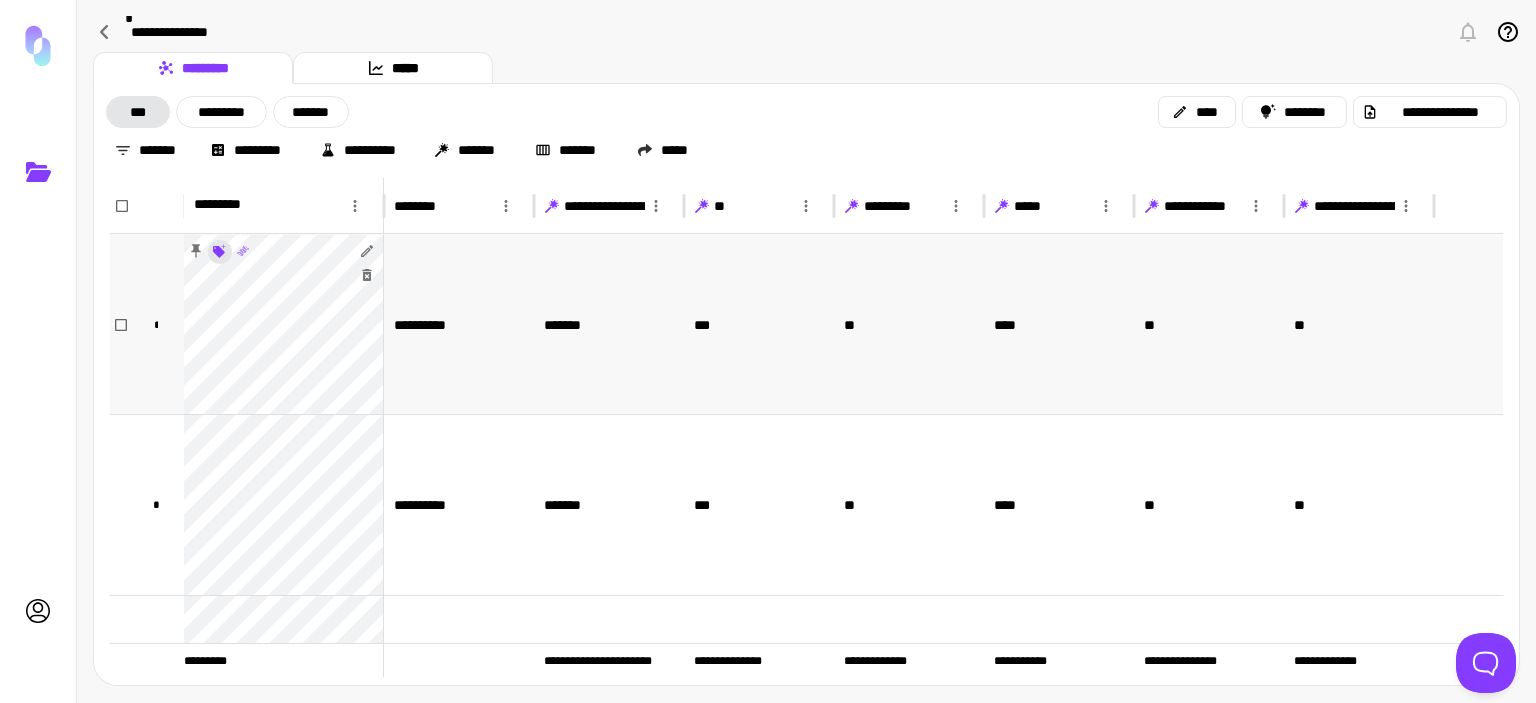 click on "[FIRST] [LAST] [ADDRESS] [CITY] [STATE] [POSTAL_CODE] [COUNTRY] [PHONE] [EMAIL] [BIRTH_DATE] [AGE] [OCCUPATION] [COMPANY] [JOB_TITLE] [MARITAL_STATUS] [NATIONALITY] [PASSPORT_NUMBER] [DRIVER_LICENSE] [CREDIT_CARD] [SSN]" at bounding box center [768, 351] 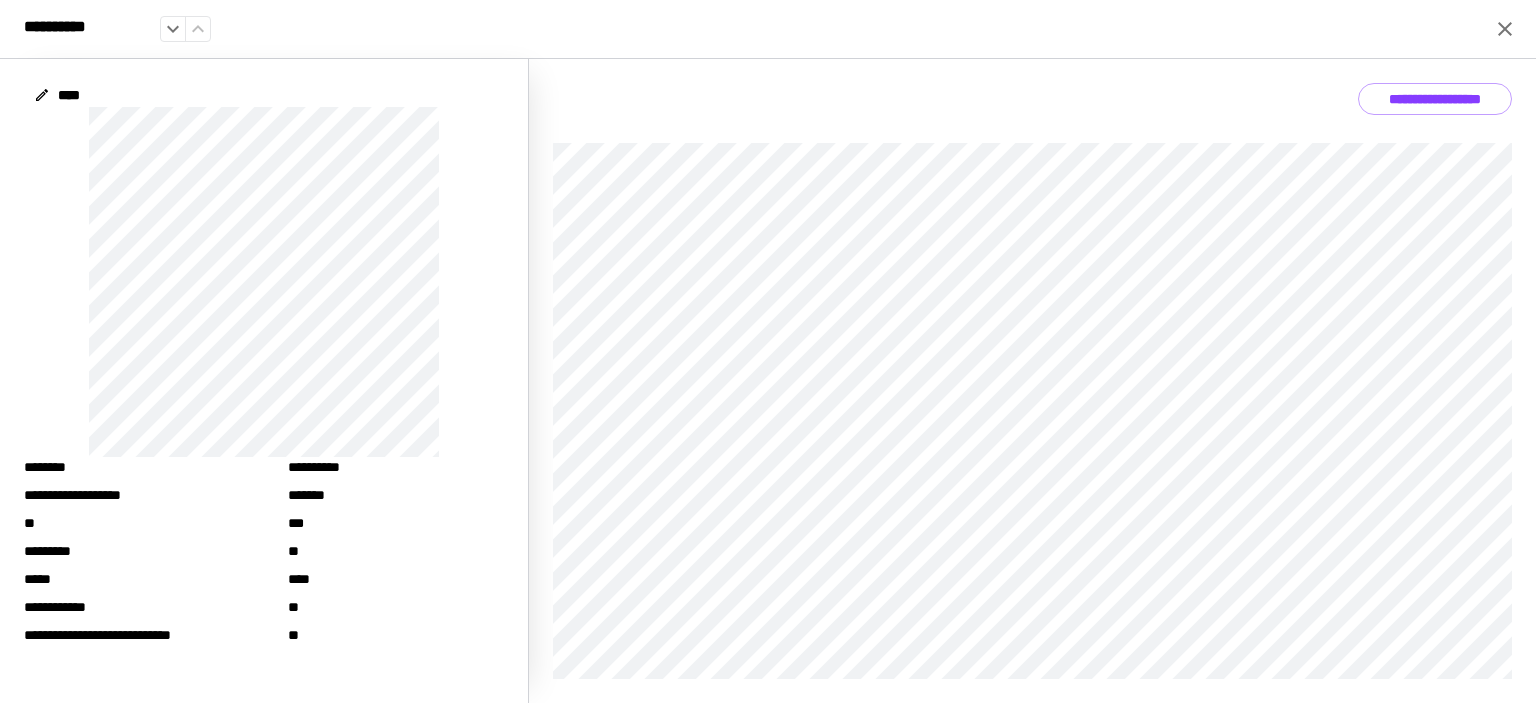 click on "**********" at bounding box center (1435, 99) 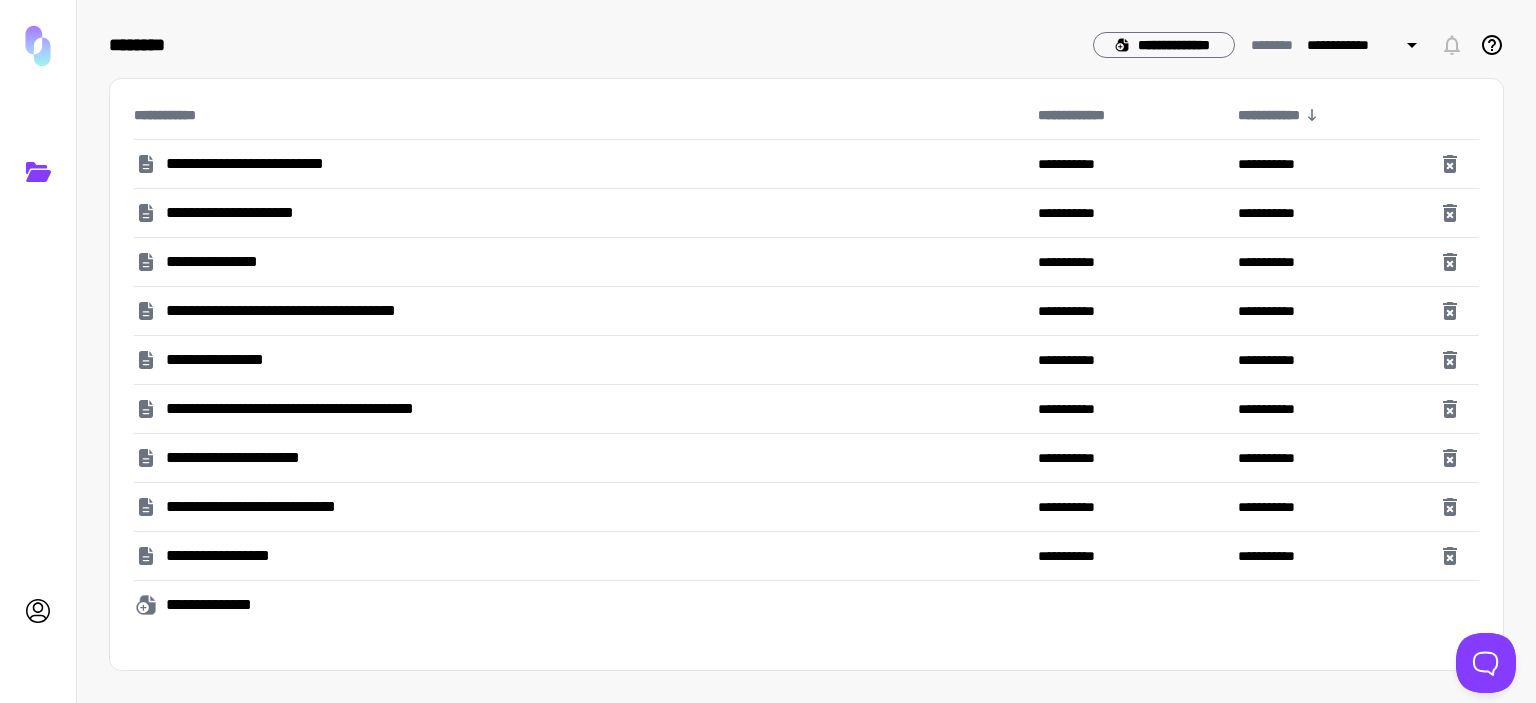 click on "**********" at bounding box center [226, 262] 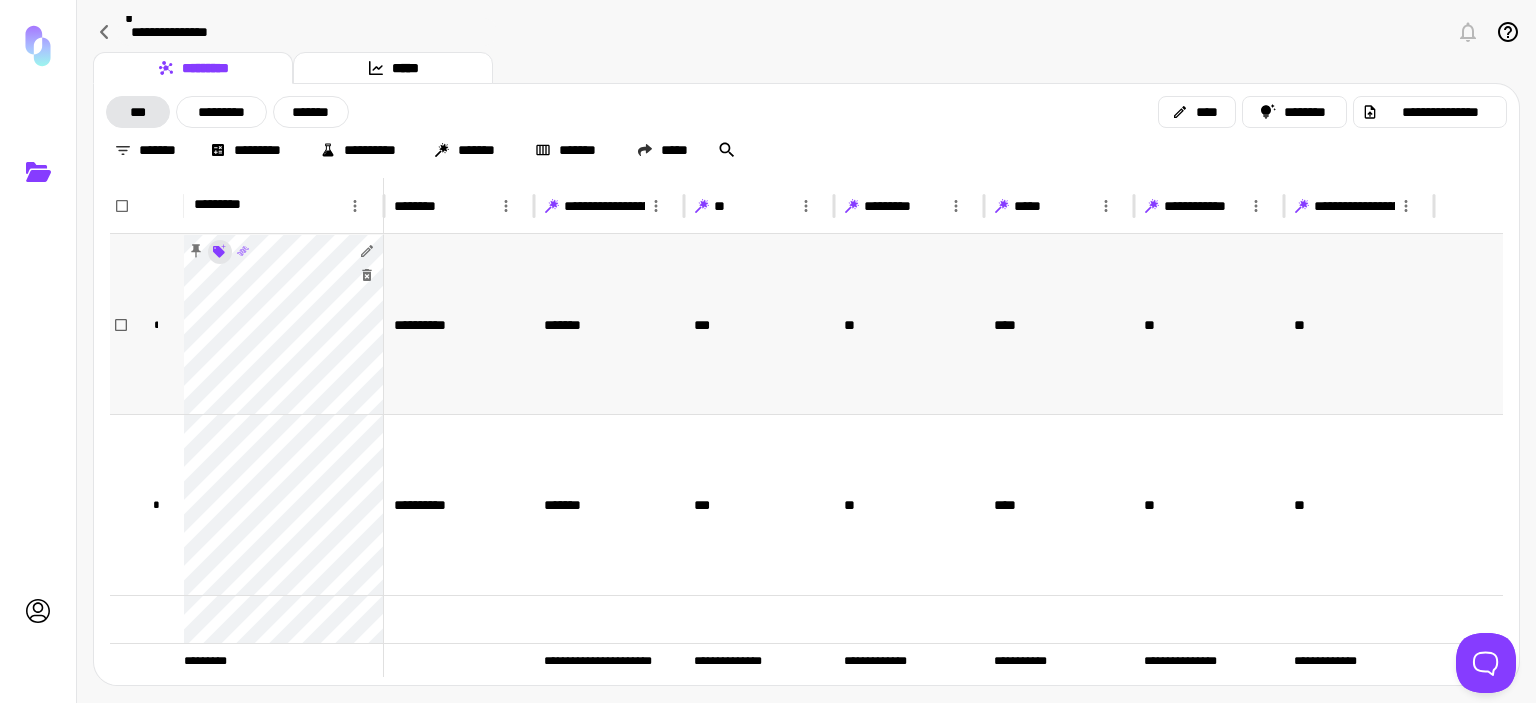 click on "[FIRST] [LAST] [ADDRESS] [CITY] [STATE] [POSTAL_CODE] [COUNTRY] [PHONE] [EMAIL] [BIRTH_DATE] [AGE] [OCCUPATION] [COMPANY] [JOB_TITLE] [MARITAL_STATUS] [NATIONALITY] [PASSPORT_NUMBER] [DRIVER_LICENSE] [CREDIT_CARD] [SSN]" at bounding box center [768, 351] 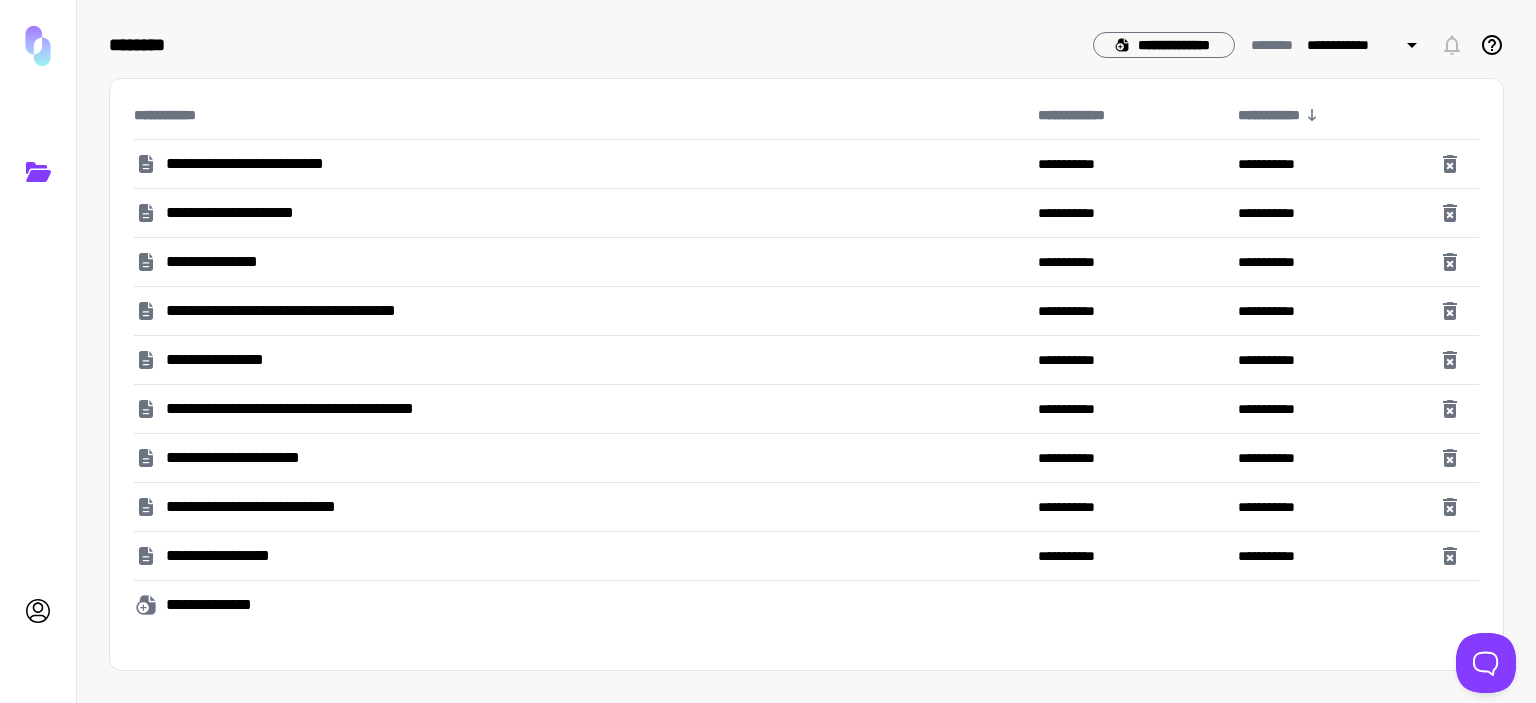 click on "**********" at bounding box center [578, 262] 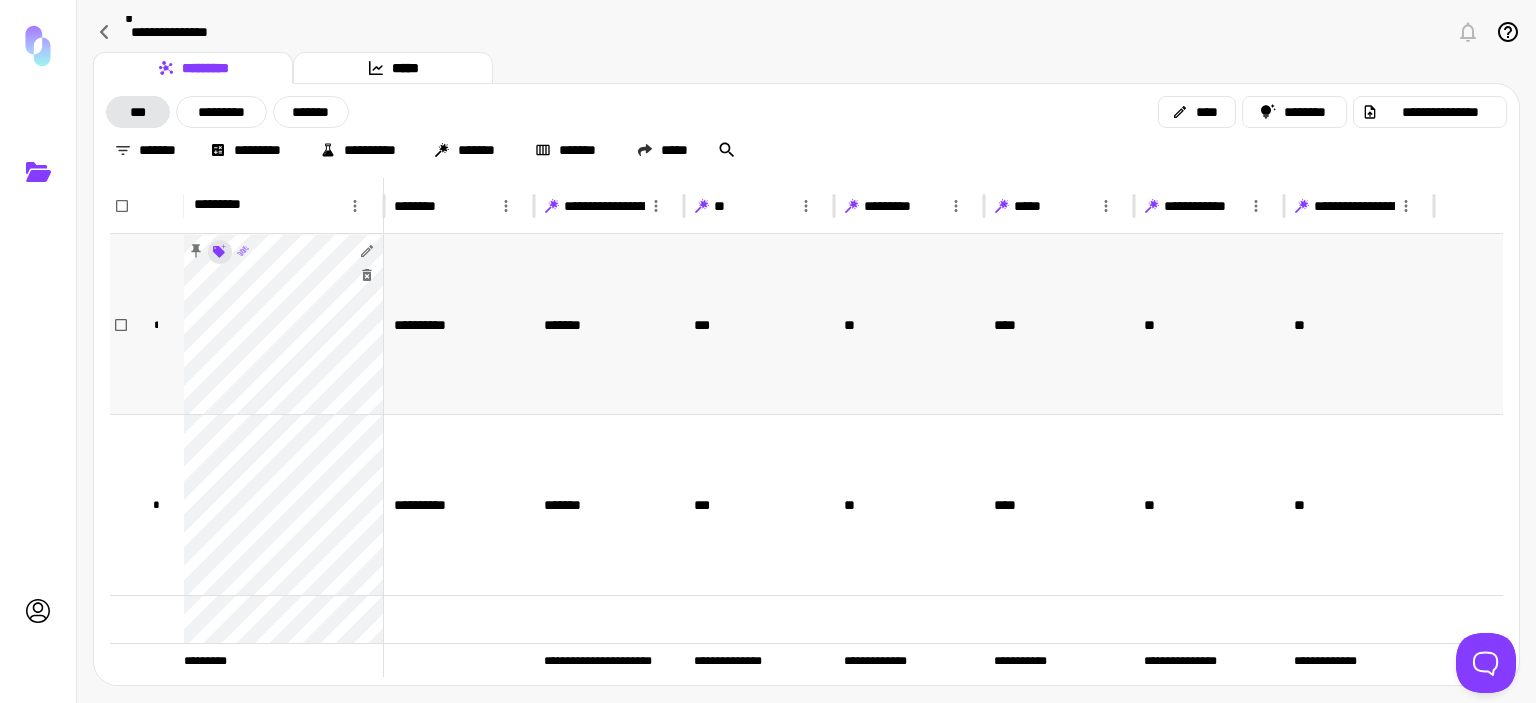 click on "[FIRST] [LAST] [ADDRESS] [CITY] [STATE] [POSTAL_CODE] [COUNTRY] [PHONE] [EMAIL] [BIRTH_DATE] [AGE] [OCCUPATION] [COMPANY] [JOB_TITLE] [MARITAL_STATUS] [NATIONALITY] [PASSPORT_NUMBER] [DRIVER_LICENSE] [CREDIT_CARD] [SSN]" at bounding box center [768, 351] 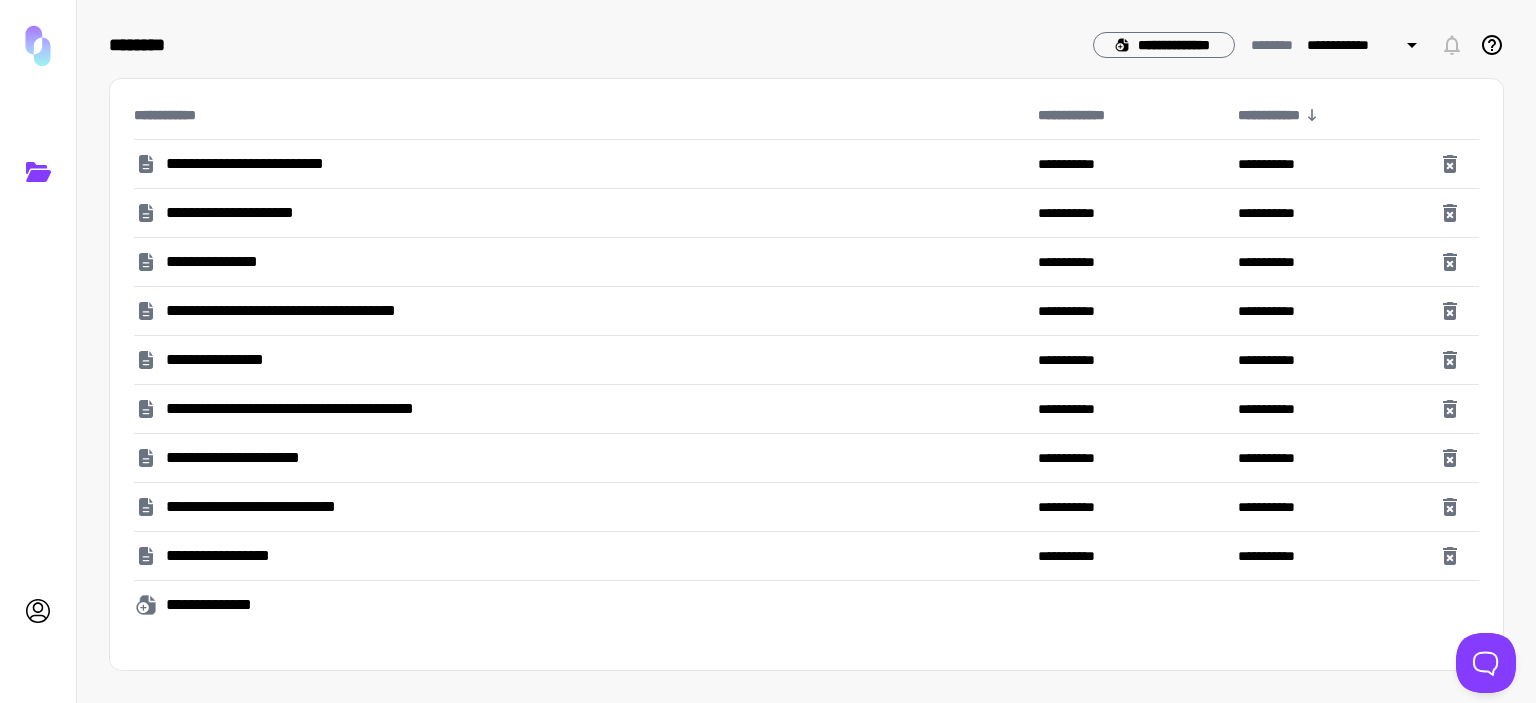 click on "**********" at bounding box center [582, 261] 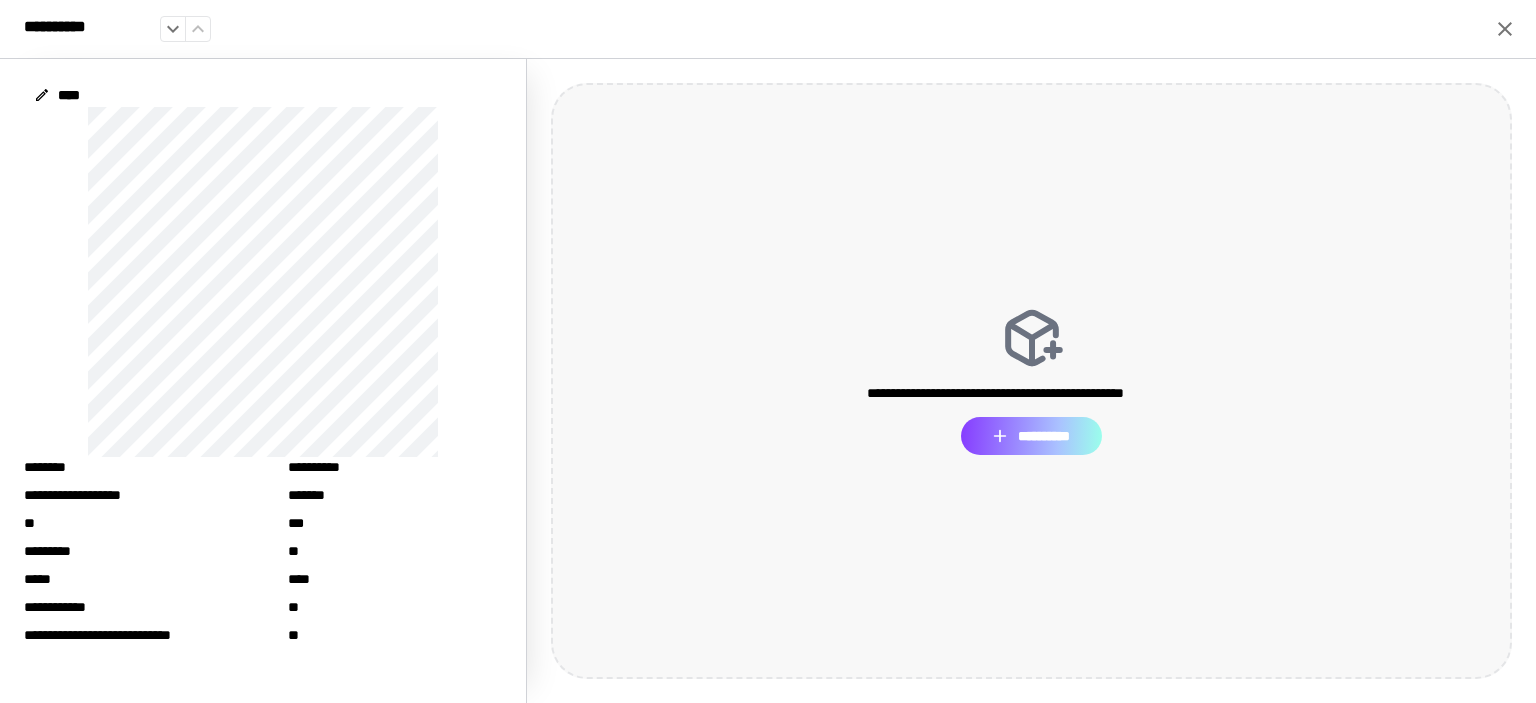 click on "**********" at bounding box center [1031, 436] 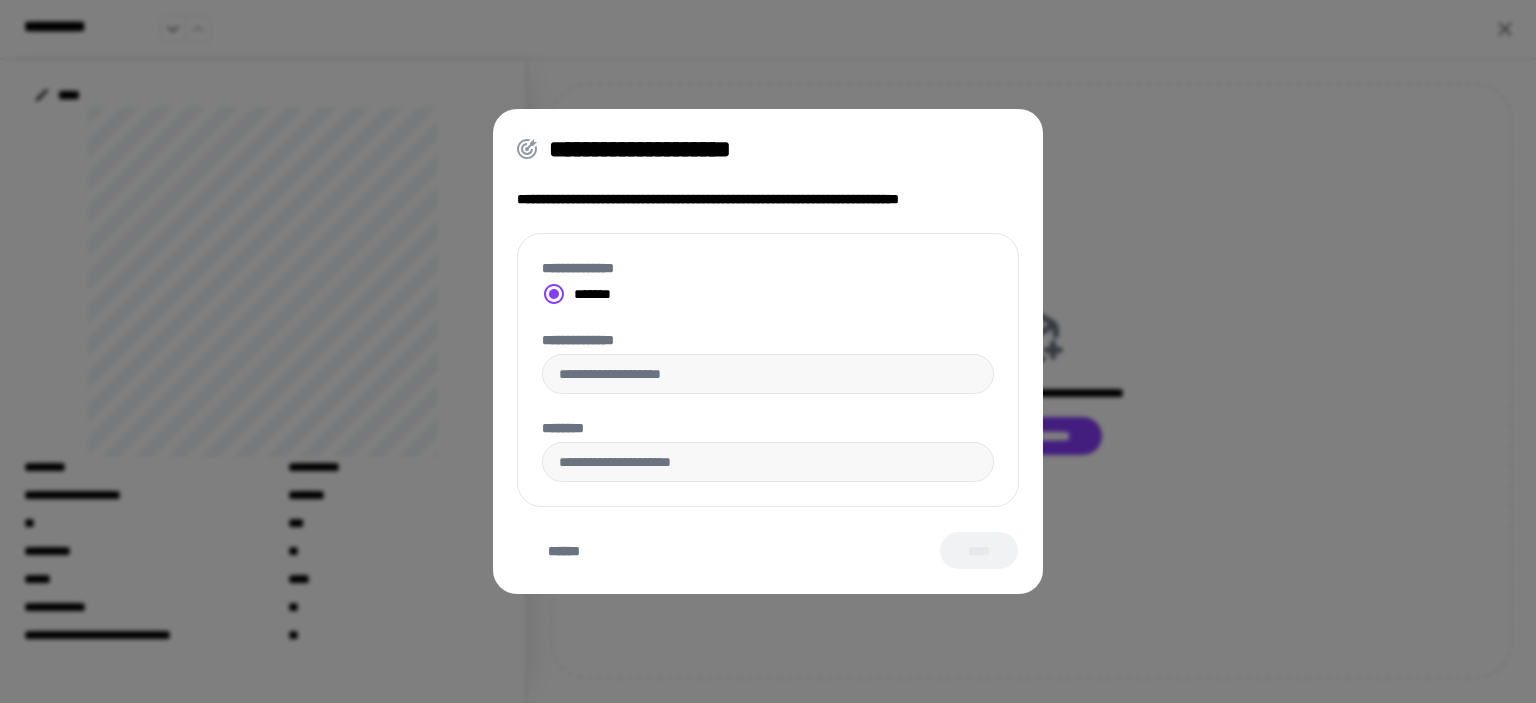click on "**********" at bounding box center [768, 351] 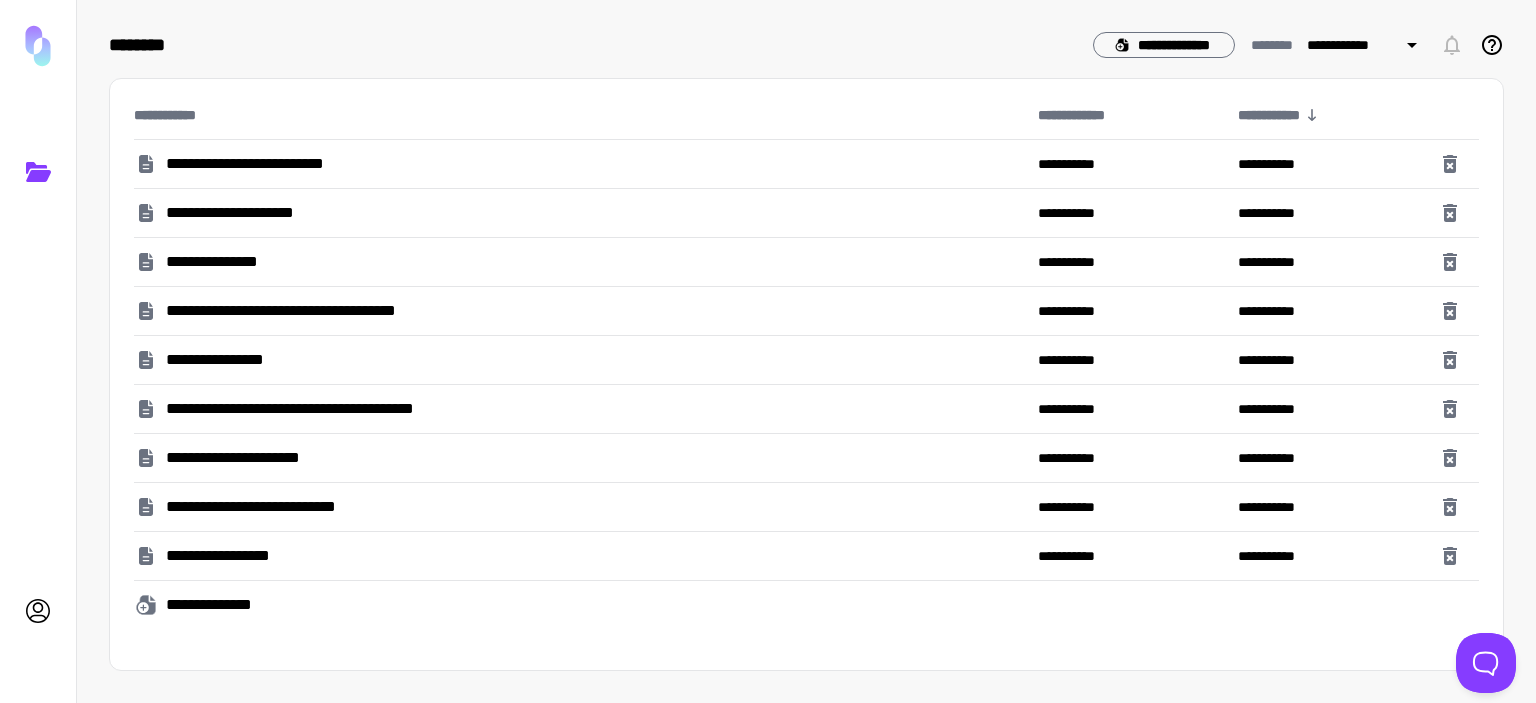 click on "**********" at bounding box center [245, 213] 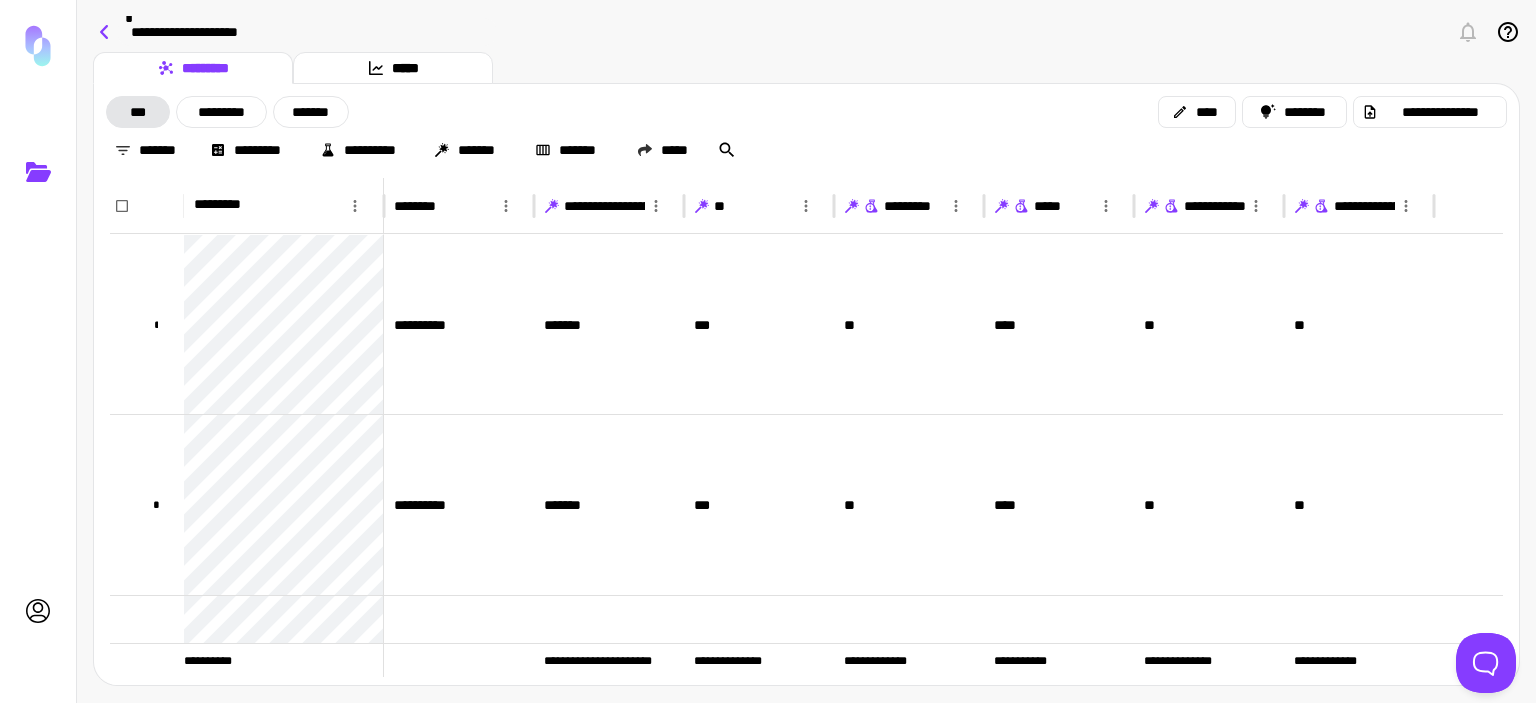 click 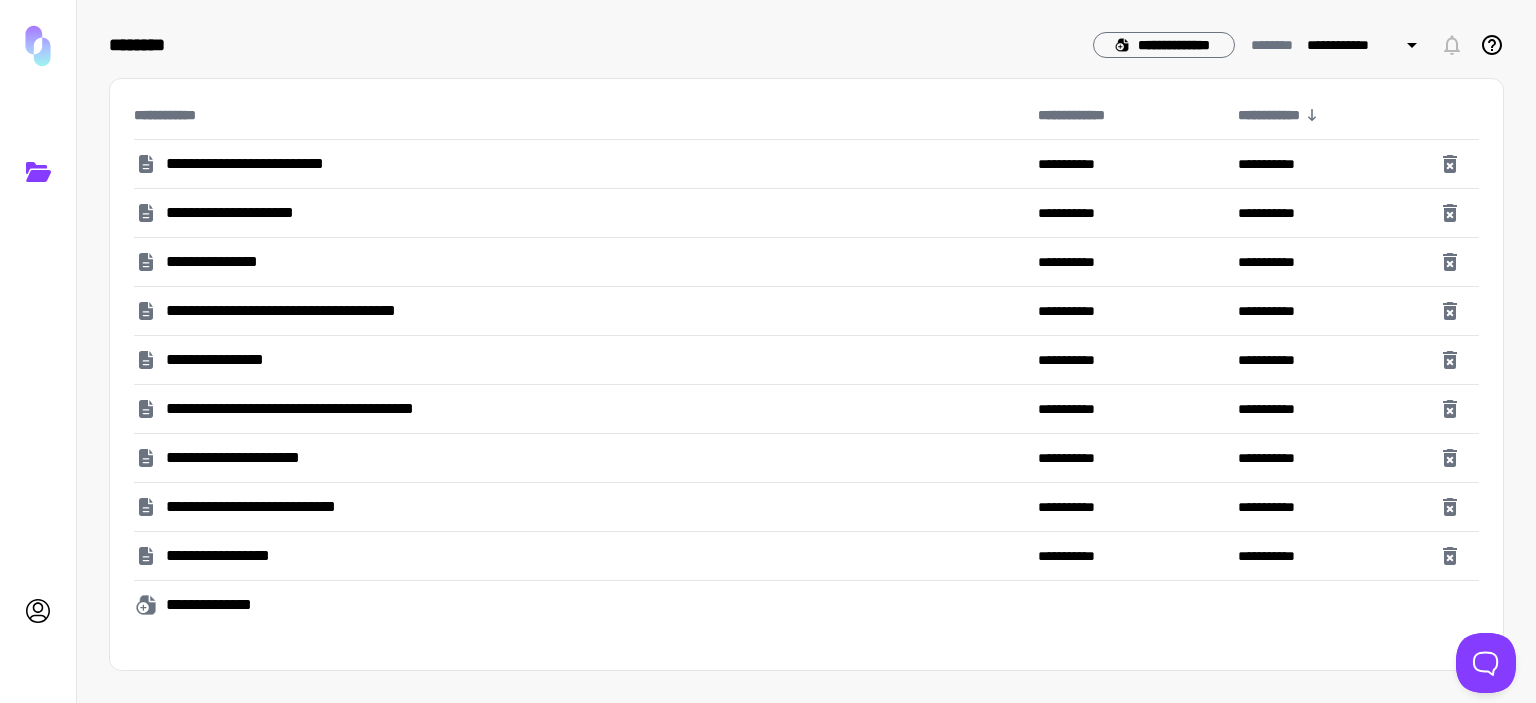 click on "**********" at bounding box center [578, 262] 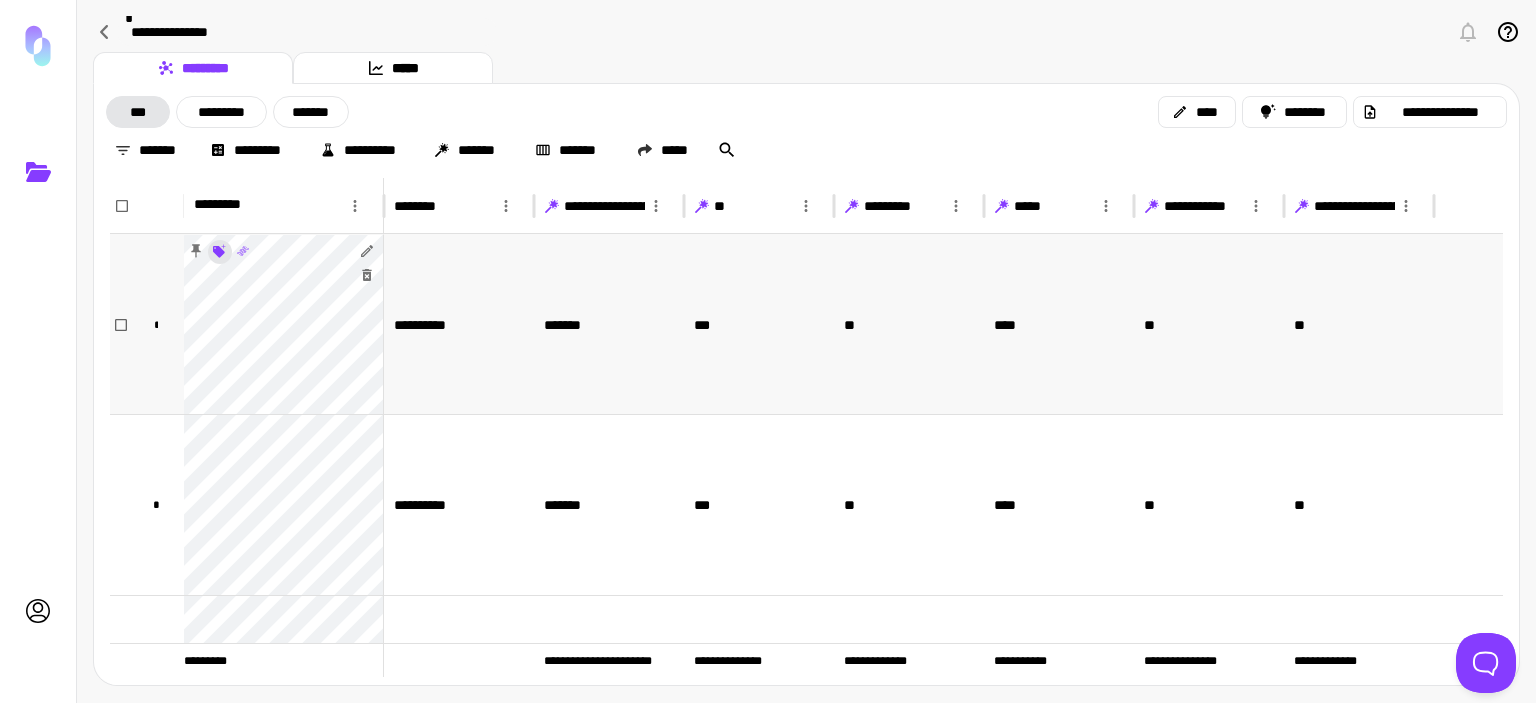 click on "[FIRST] [LAST] [ADDRESS] [CITY] [STATE] [POSTAL_CODE] [COUNTRY] [PHONE] [EMAIL] [BIRTH_DATE] [AGE] [OCCUPATION] [COMPANY] [JOB_TITLE] [MARITAL_STATUS] [NATIONALITY] [PASSPORT_NUMBER] [DRIVER_LICENSE] [CREDIT_CARD] [SSN]" at bounding box center [768, 351] 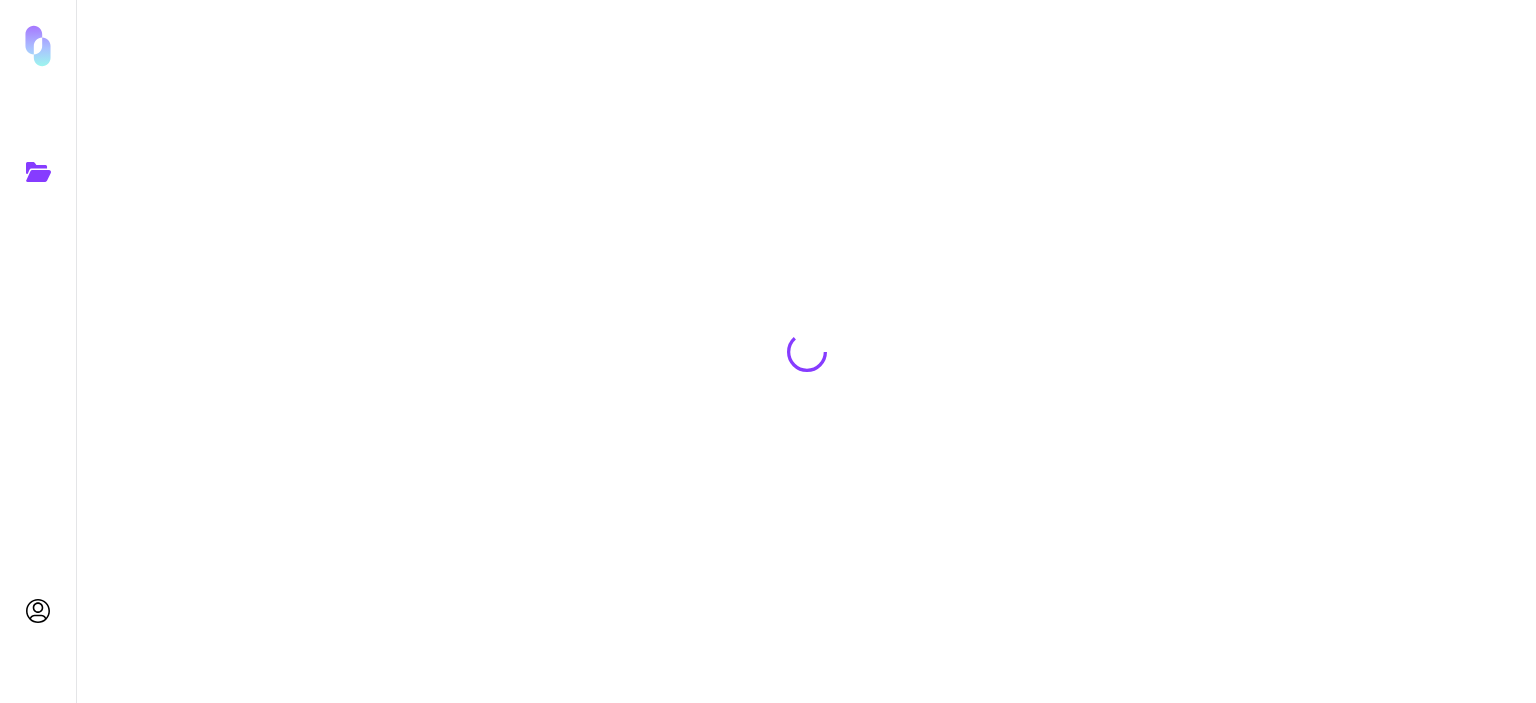 scroll, scrollTop: 0, scrollLeft: 0, axis: both 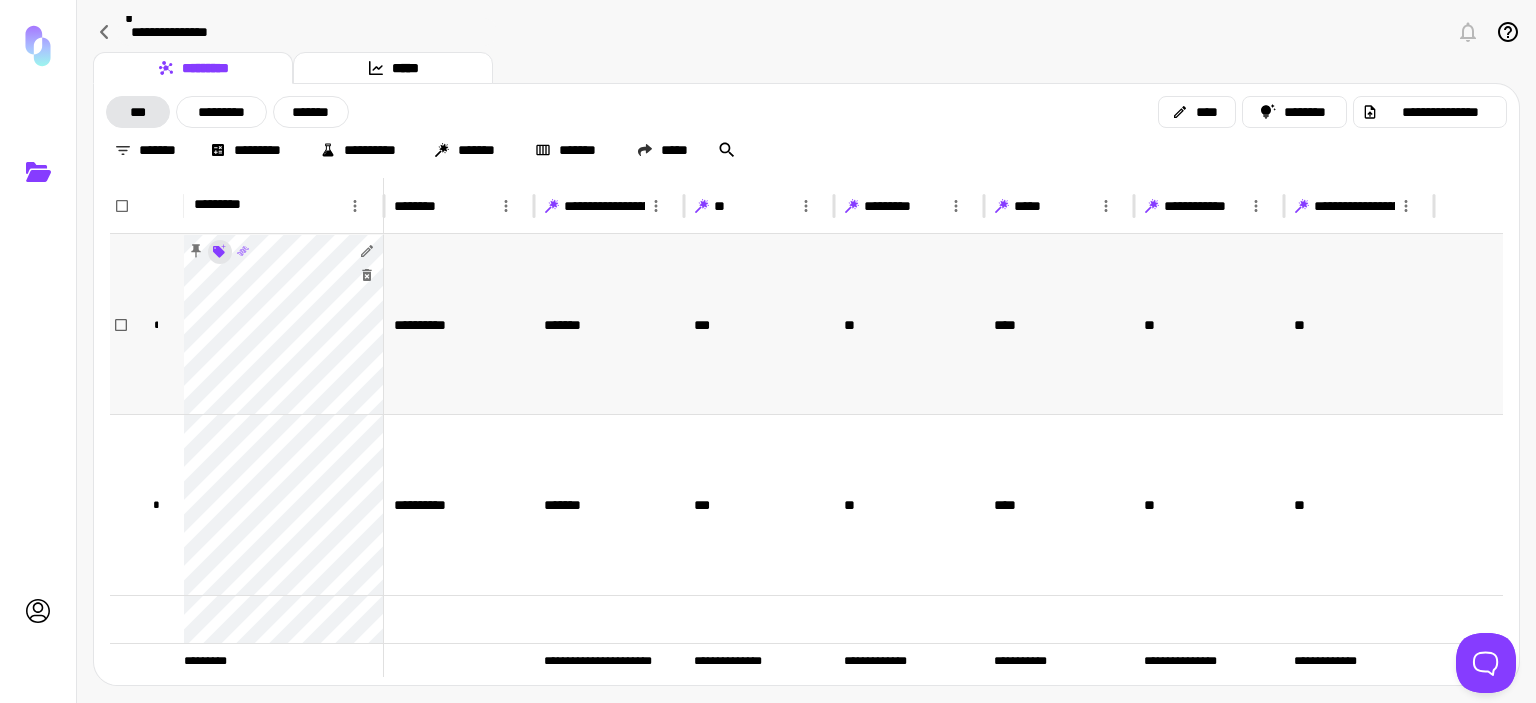 click on "[FIRST] [LAST] [STREET] [CITY], [STATE] [ZIP] [COUNTRY] [PHONE] [EMAIL] [CREDIT_CARD] [SSN] [OTHER_PII]" at bounding box center (768, 351) 